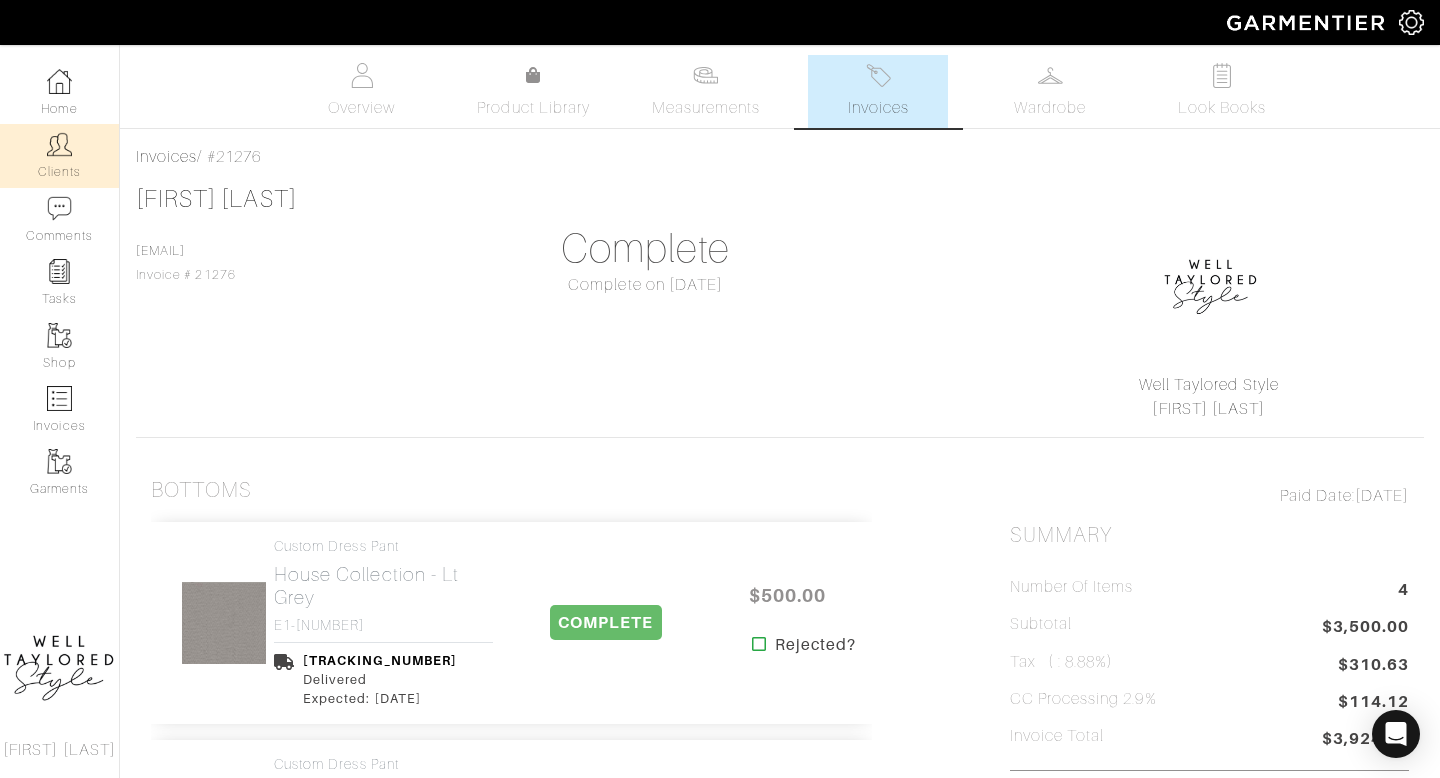 scroll, scrollTop: 0, scrollLeft: 0, axis: both 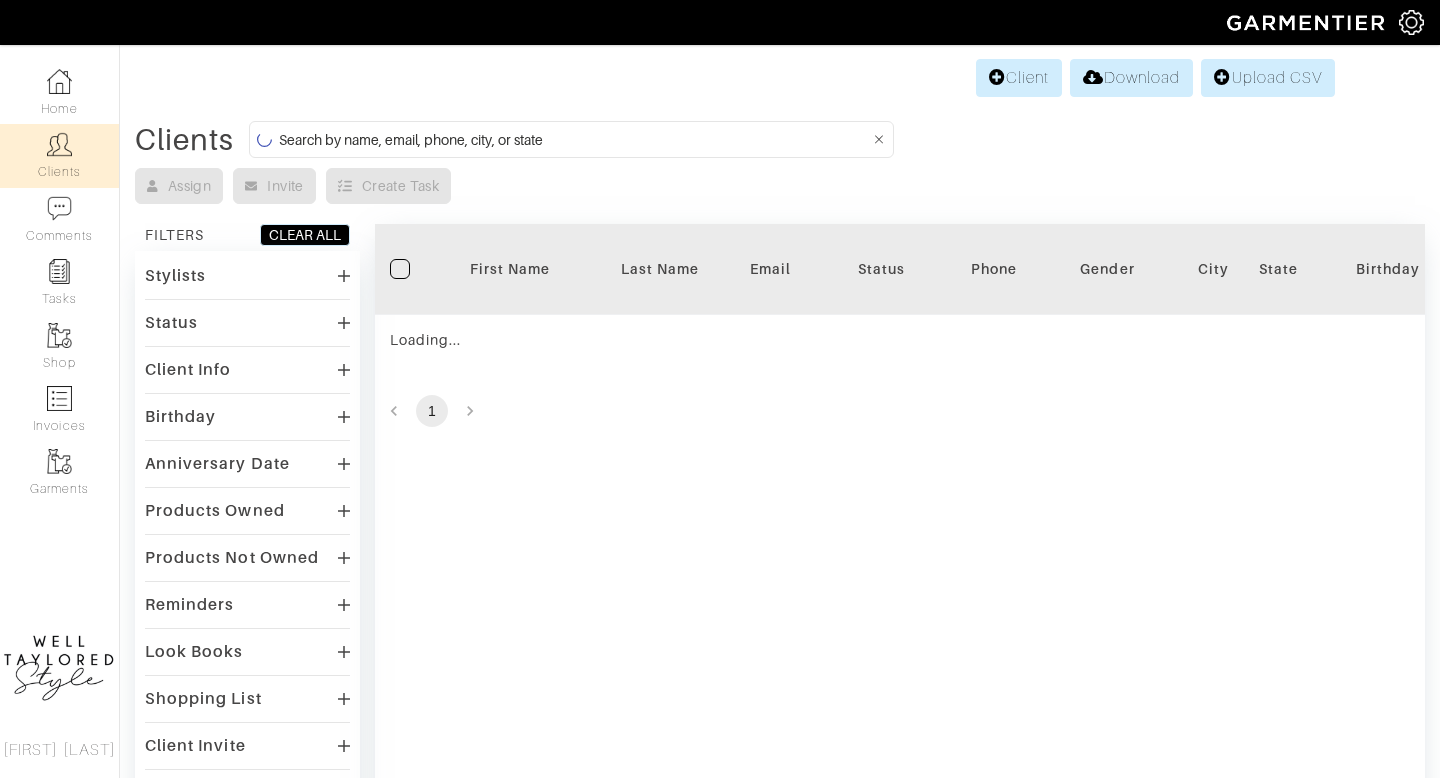 click at bounding box center (574, 139) 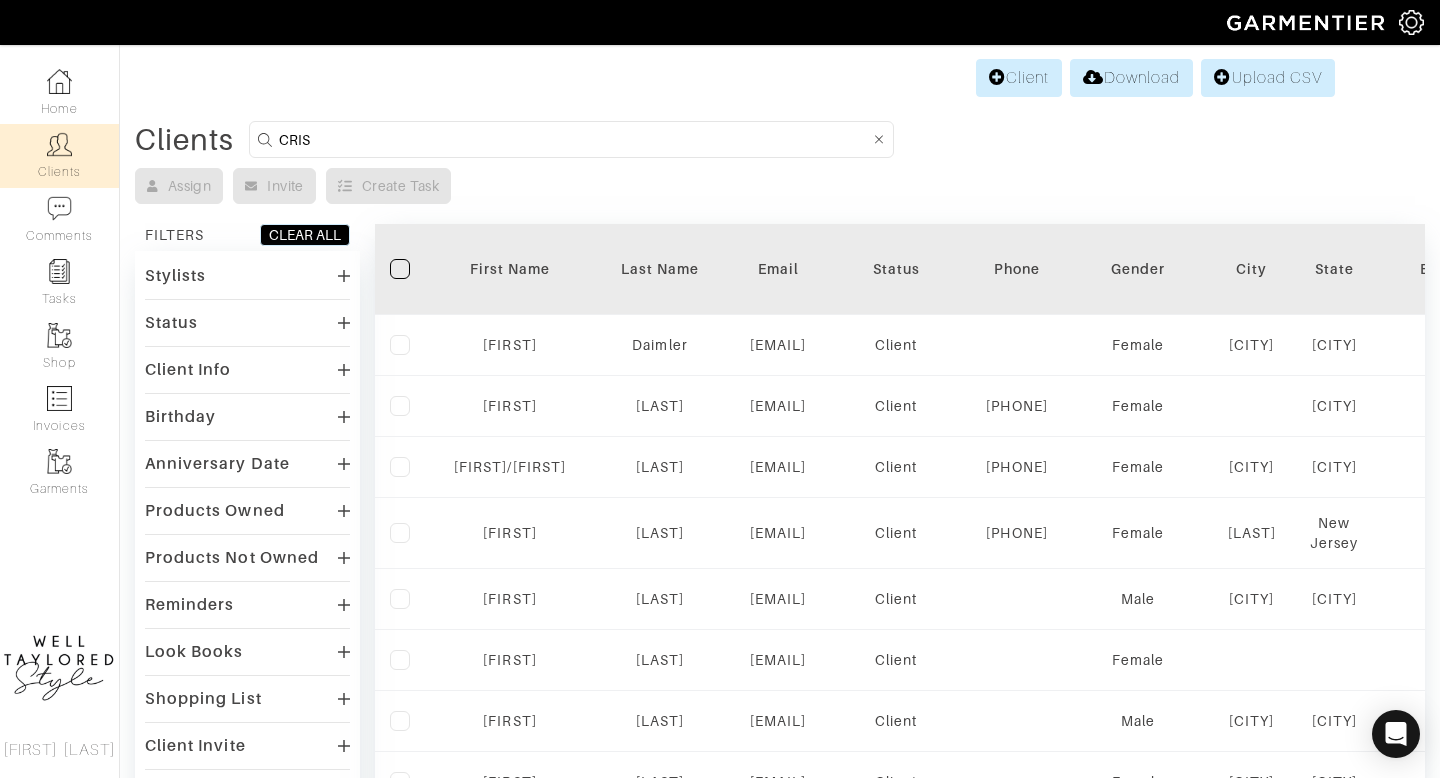 type on "CRIS" 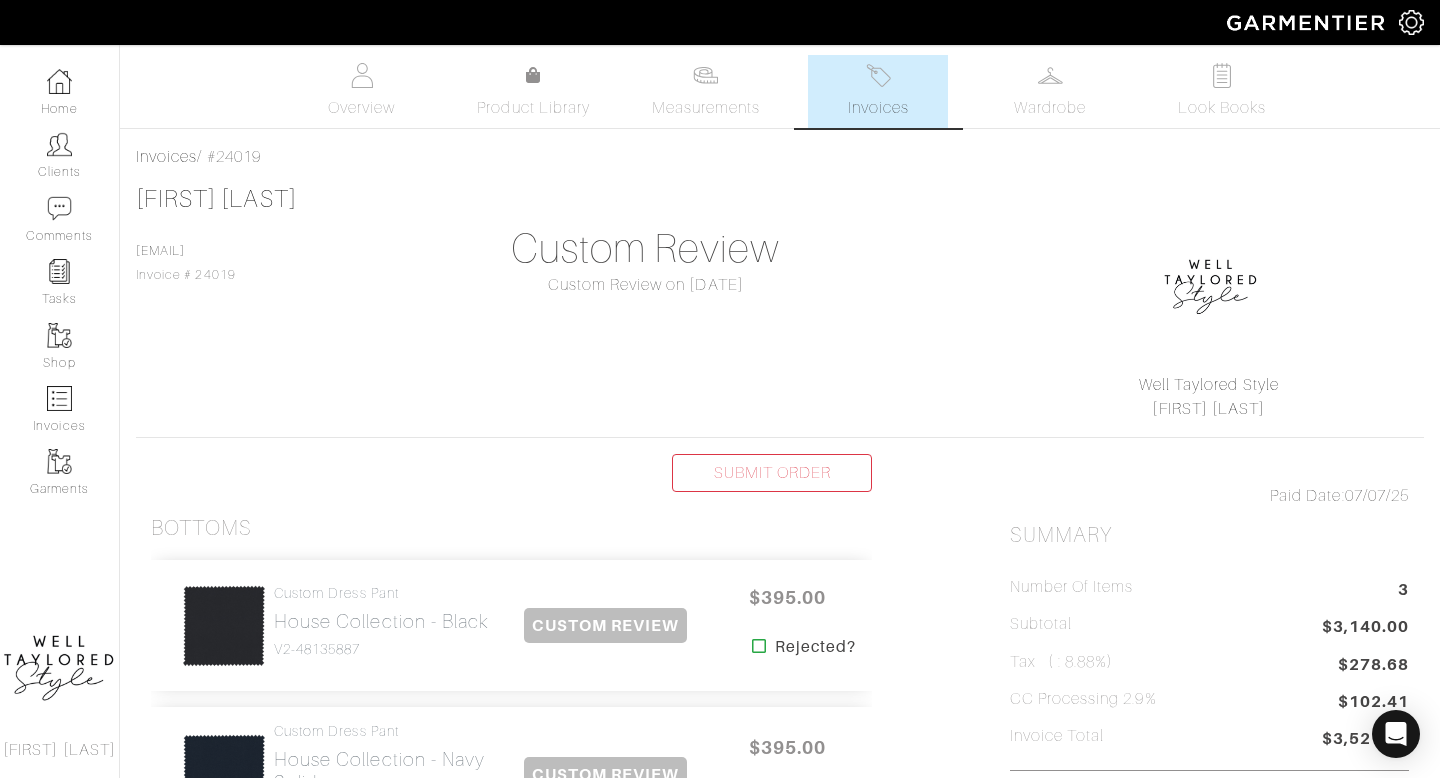 scroll, scrollTop: 43, scrollLeft: 0, axis: vertical 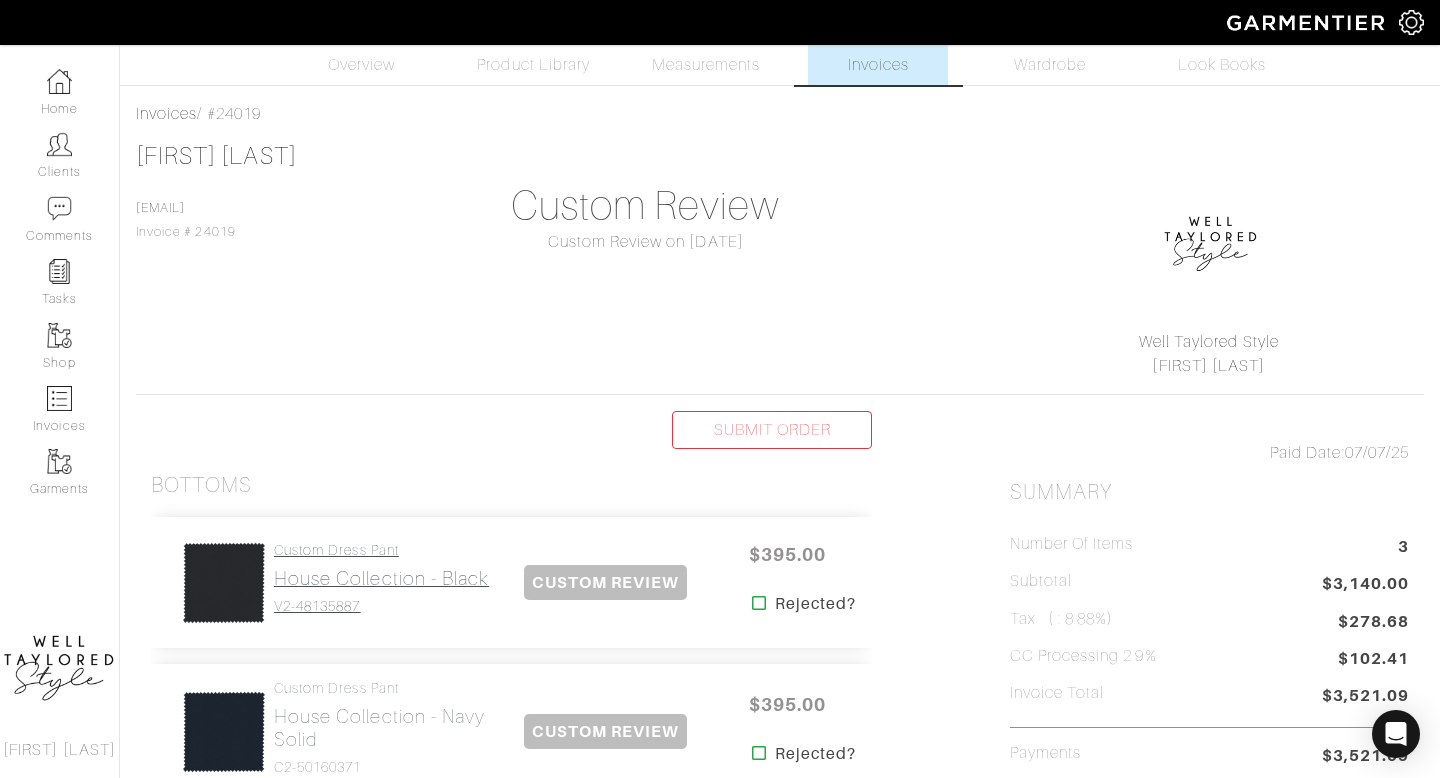 click on "House Collection -
Black" at bounding box center (381, 578) 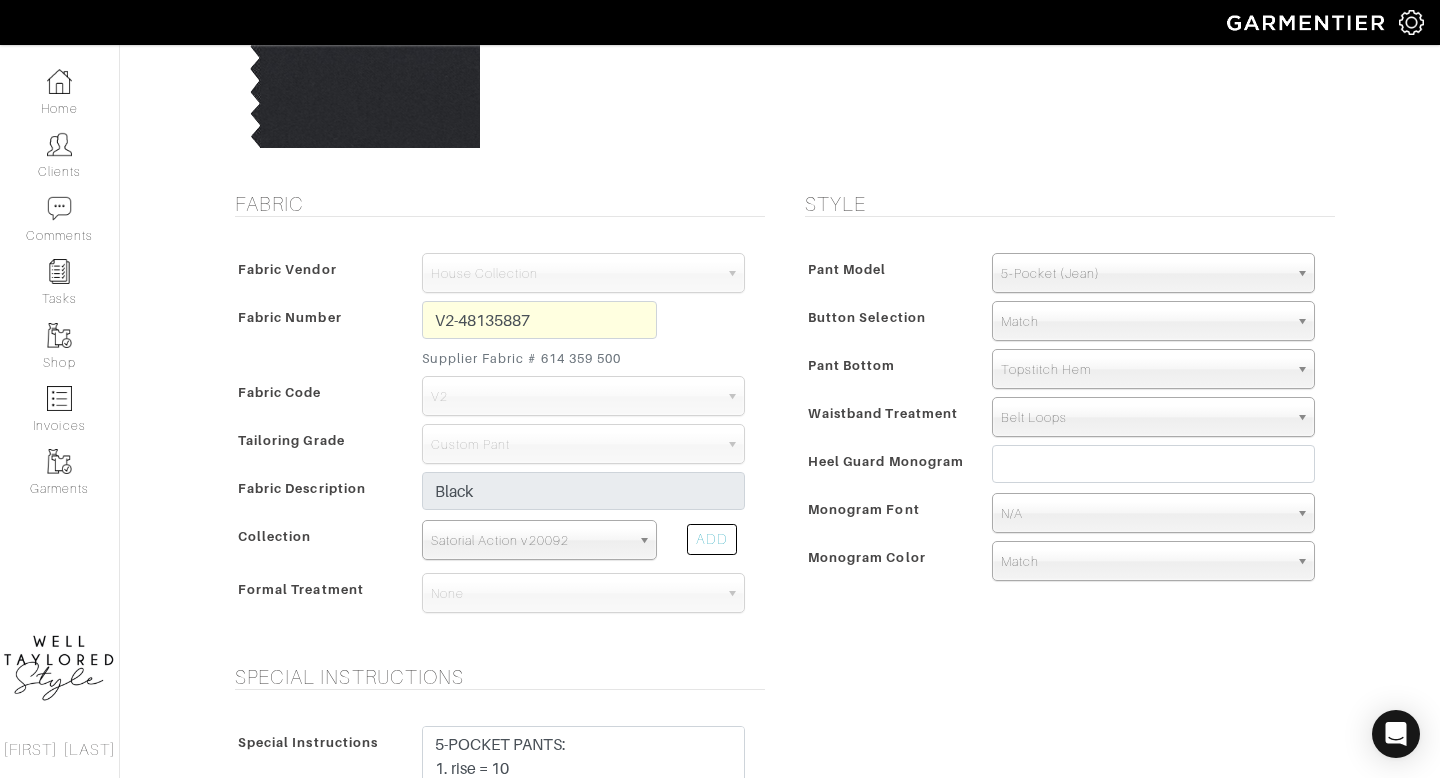 scroll, scrollTop: 944, scrollLeft: 0, axis: vertical 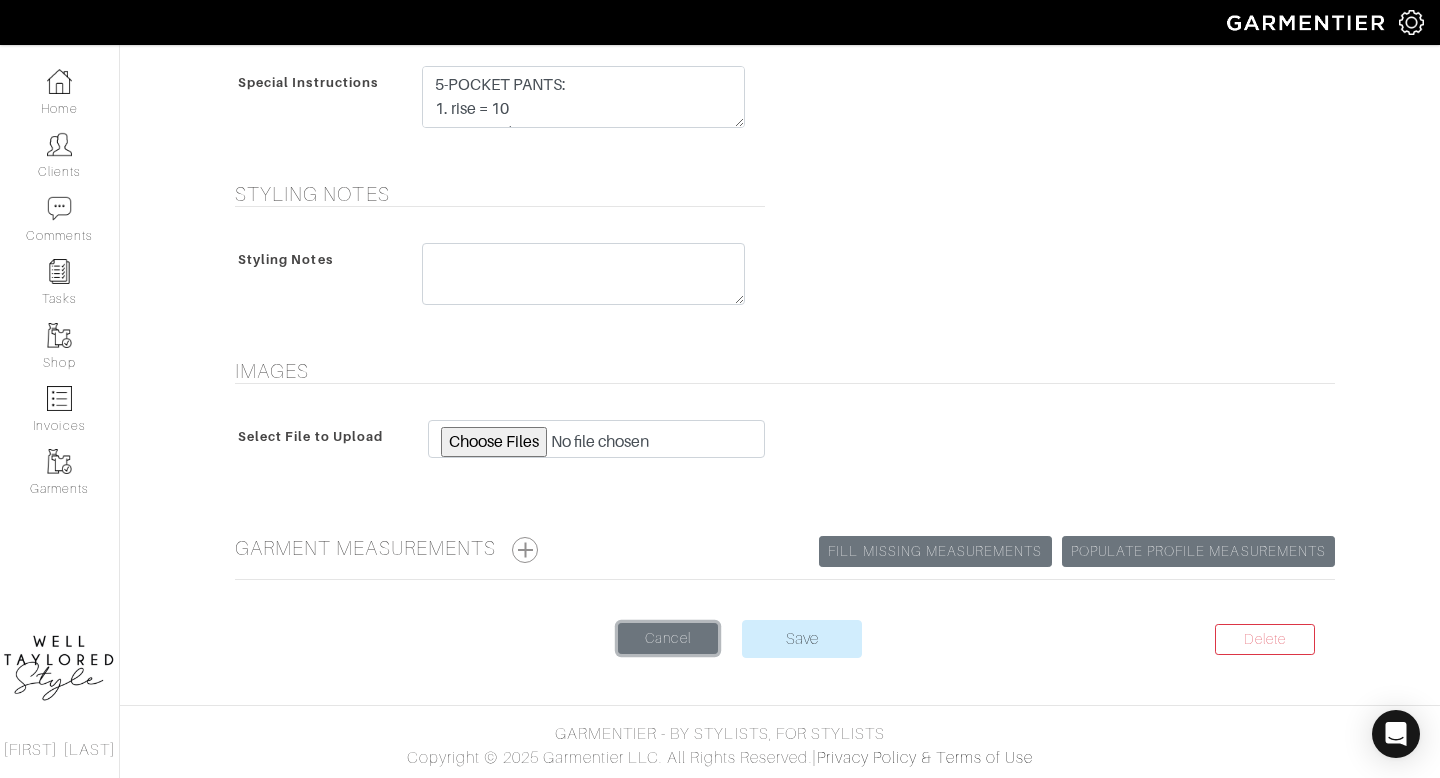 click on "Cancel" at bounding box center [668, 638] 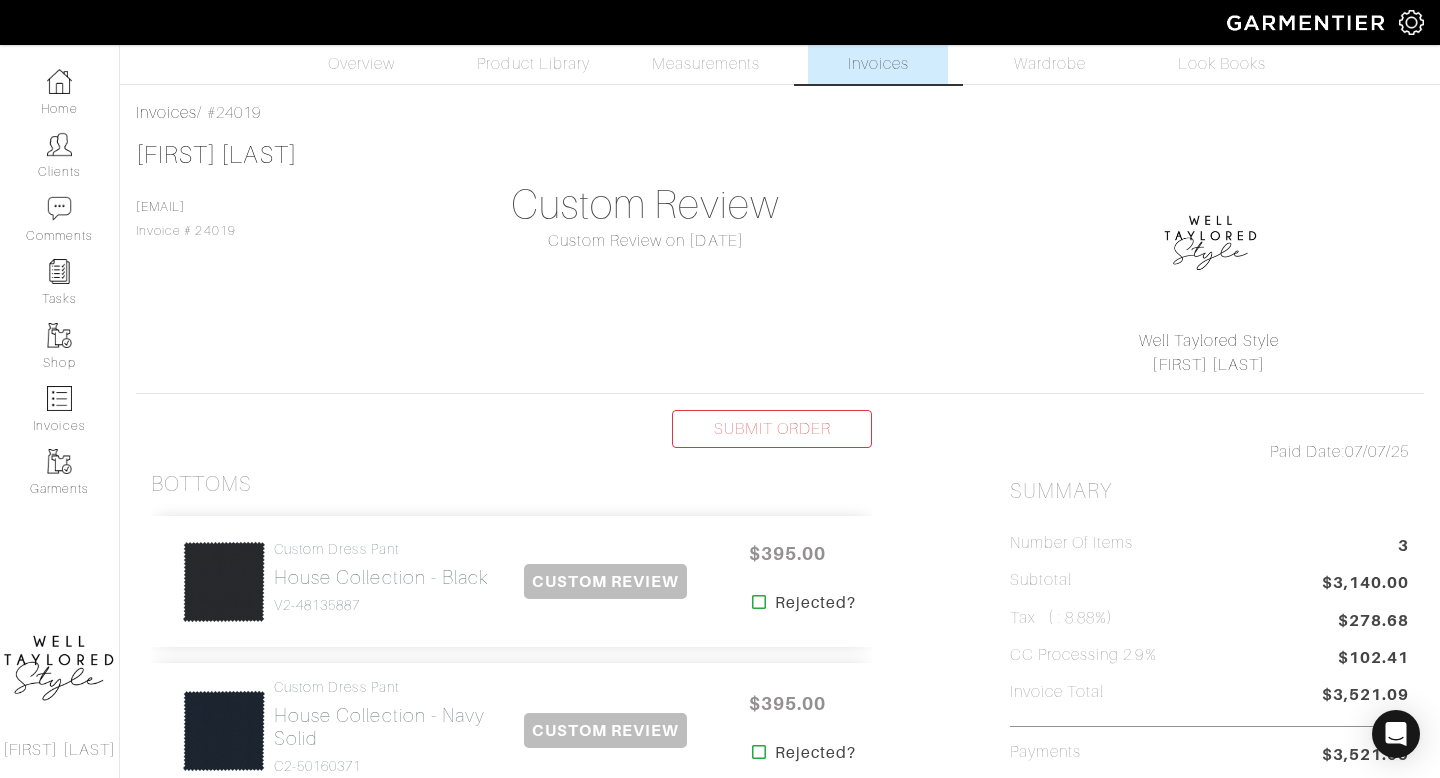 scroll, scrollTop: 67, scrollLeft: 0, axis: vertical 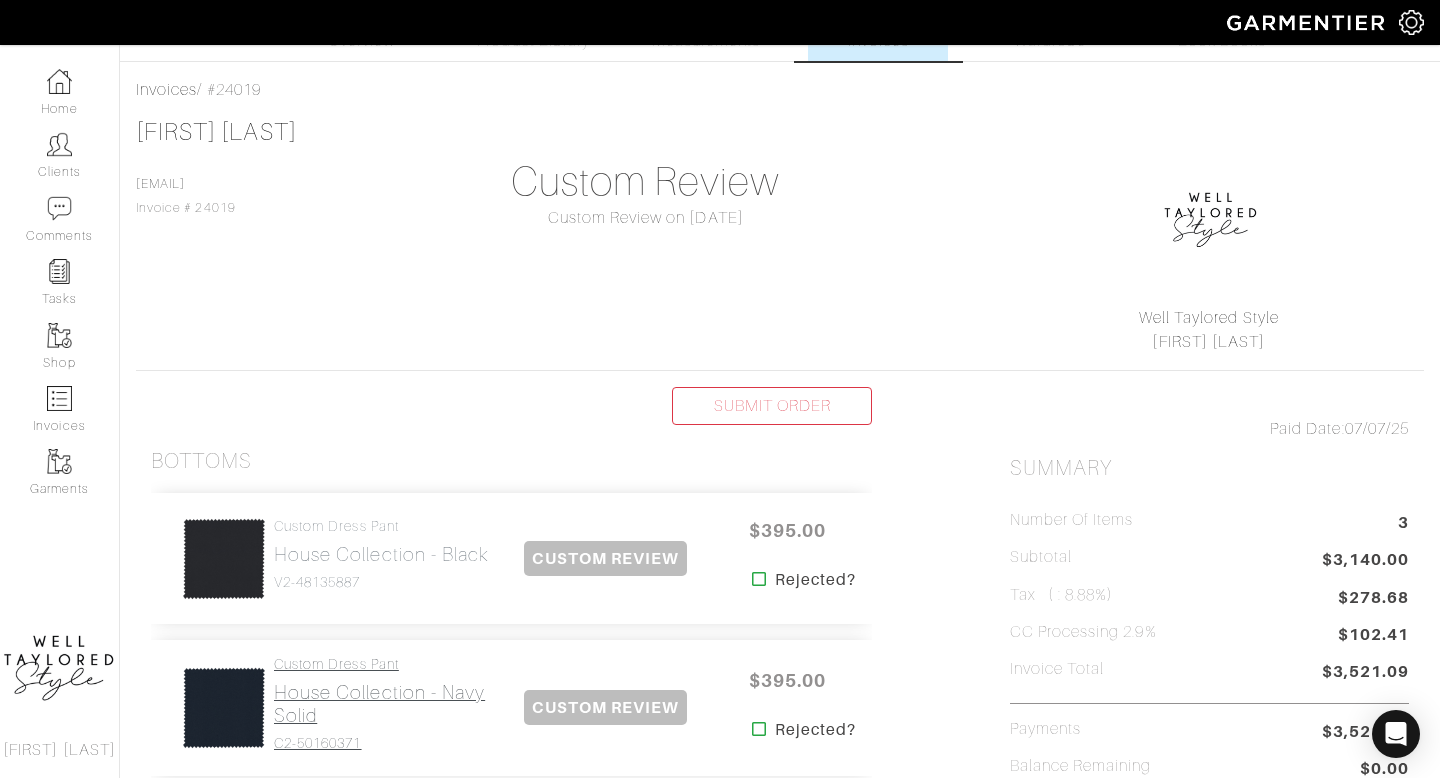 click on "Custom Dress Pant" at bounding box center [383, 664] 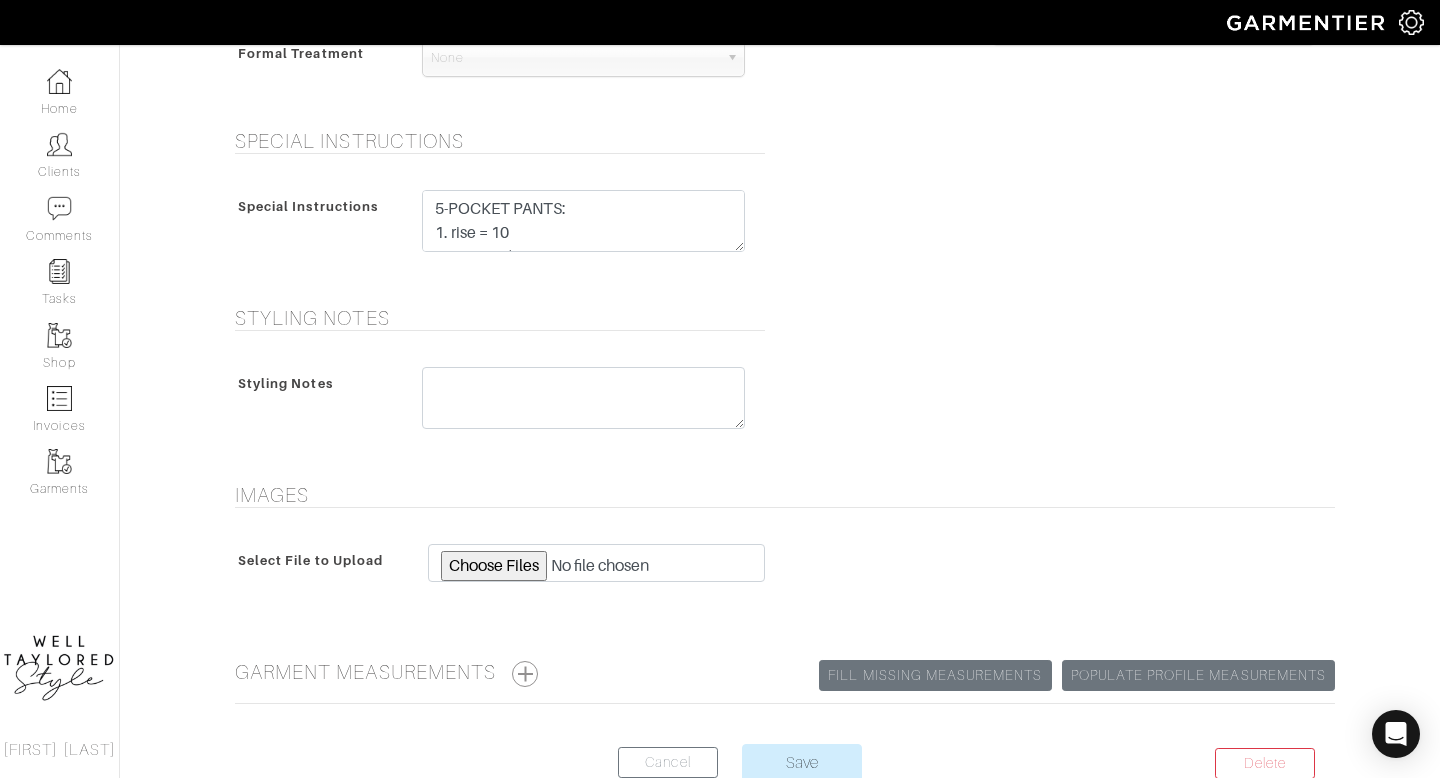 scroll, scrollTop: 883, scrollLeft: 0, axis: vertical 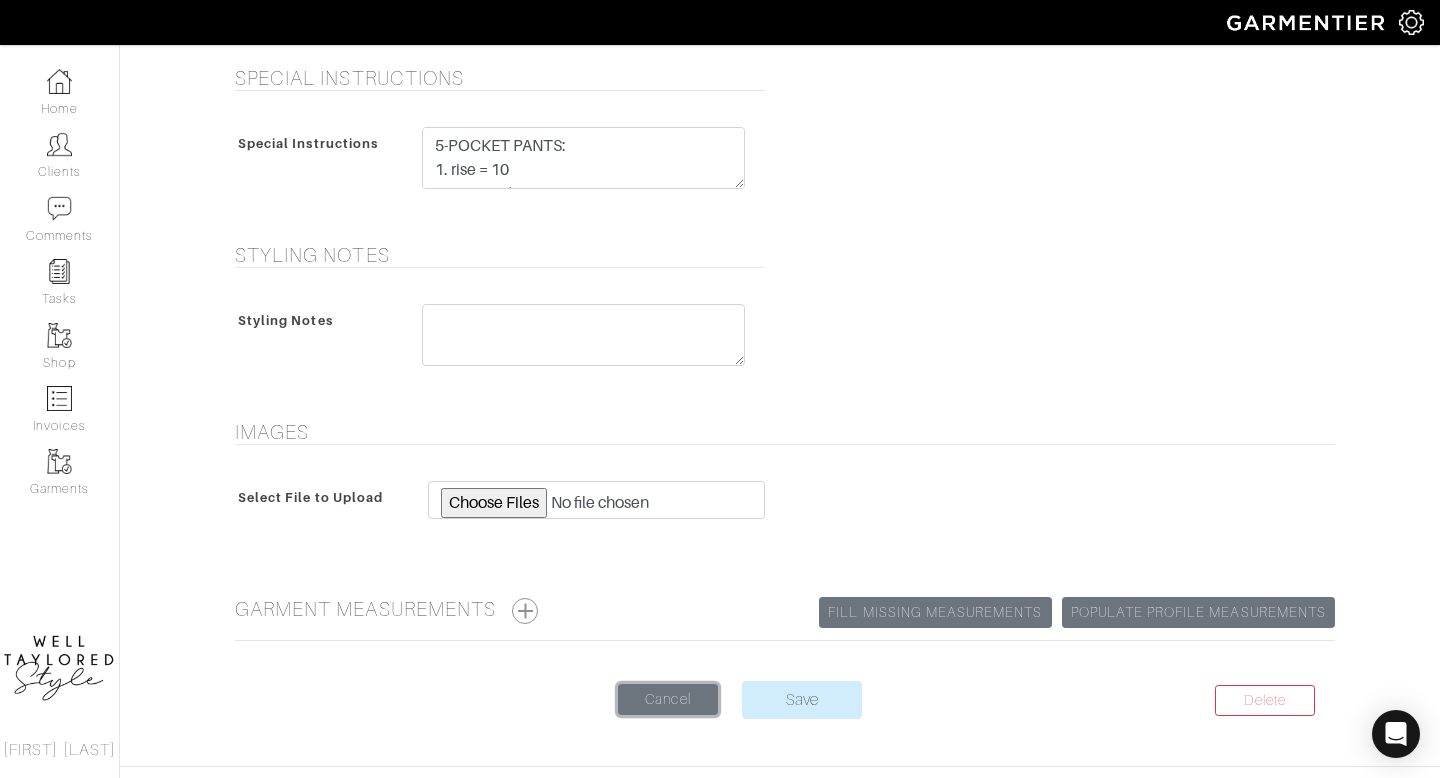 click on "Cancel" at bounding box center [668, 699] 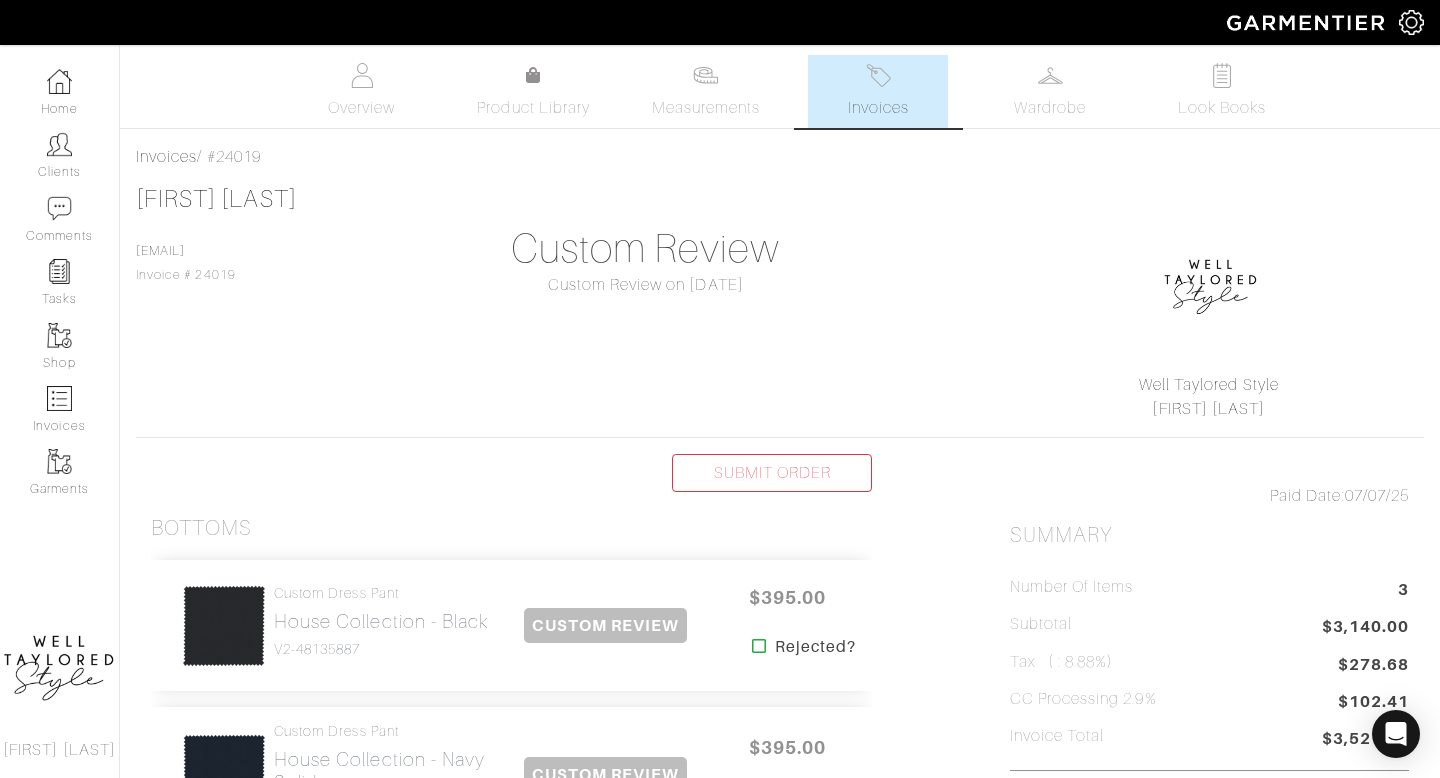 scroll, scrollTop: 418, scrollLeft: 0, axis: vertical 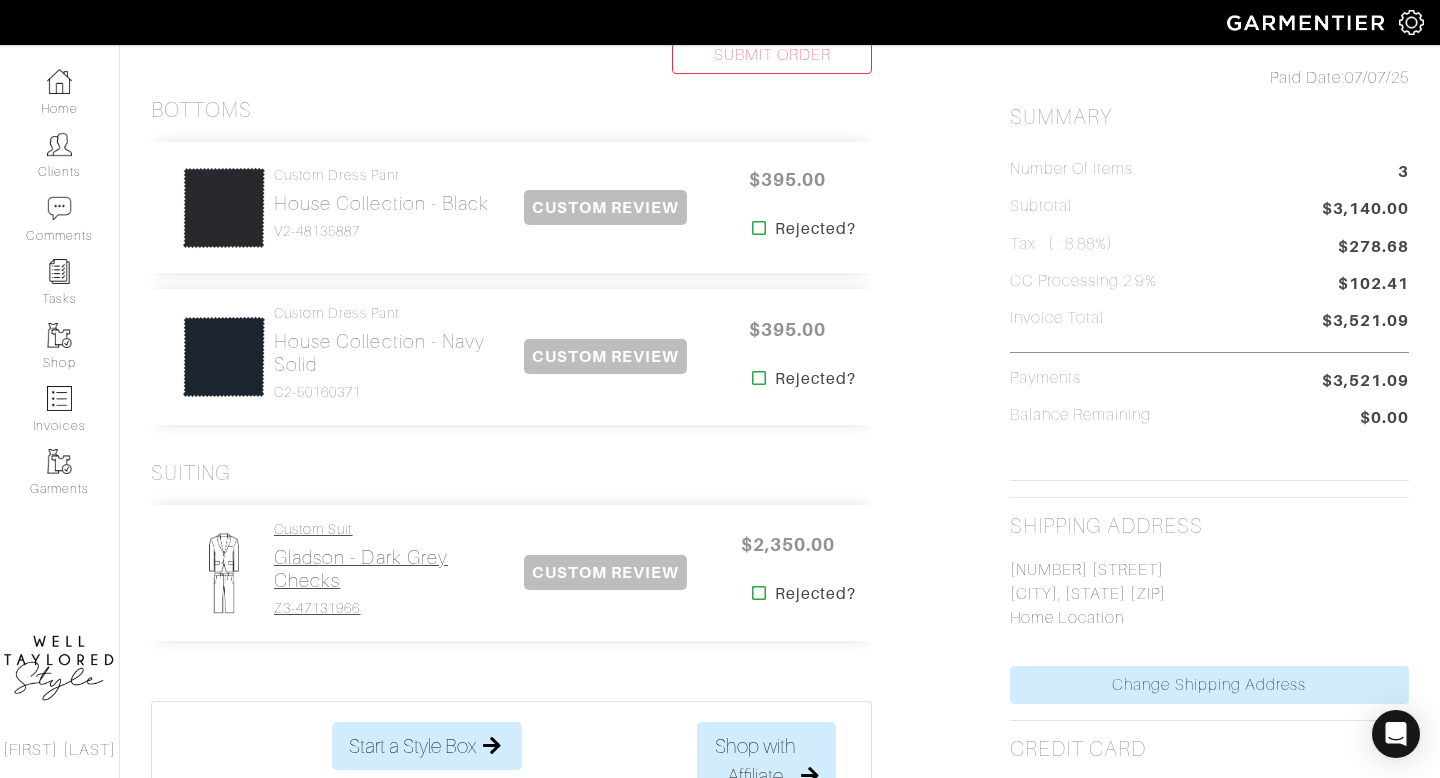 click on "Gladson -
Dark Grey Checks" at bounding box center [383, 569] 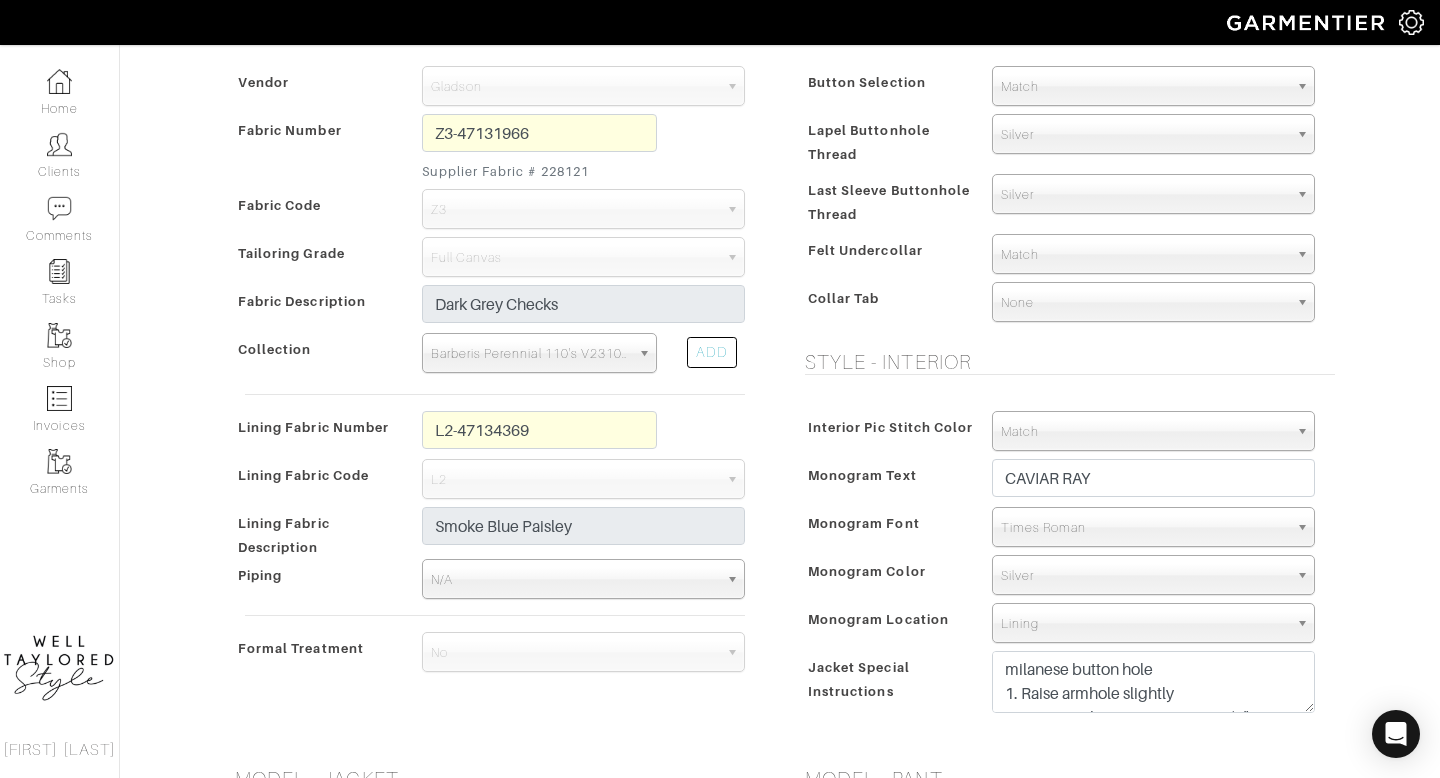scroll, scrollTop: 476, scrollLeft: 0, axis: vertical 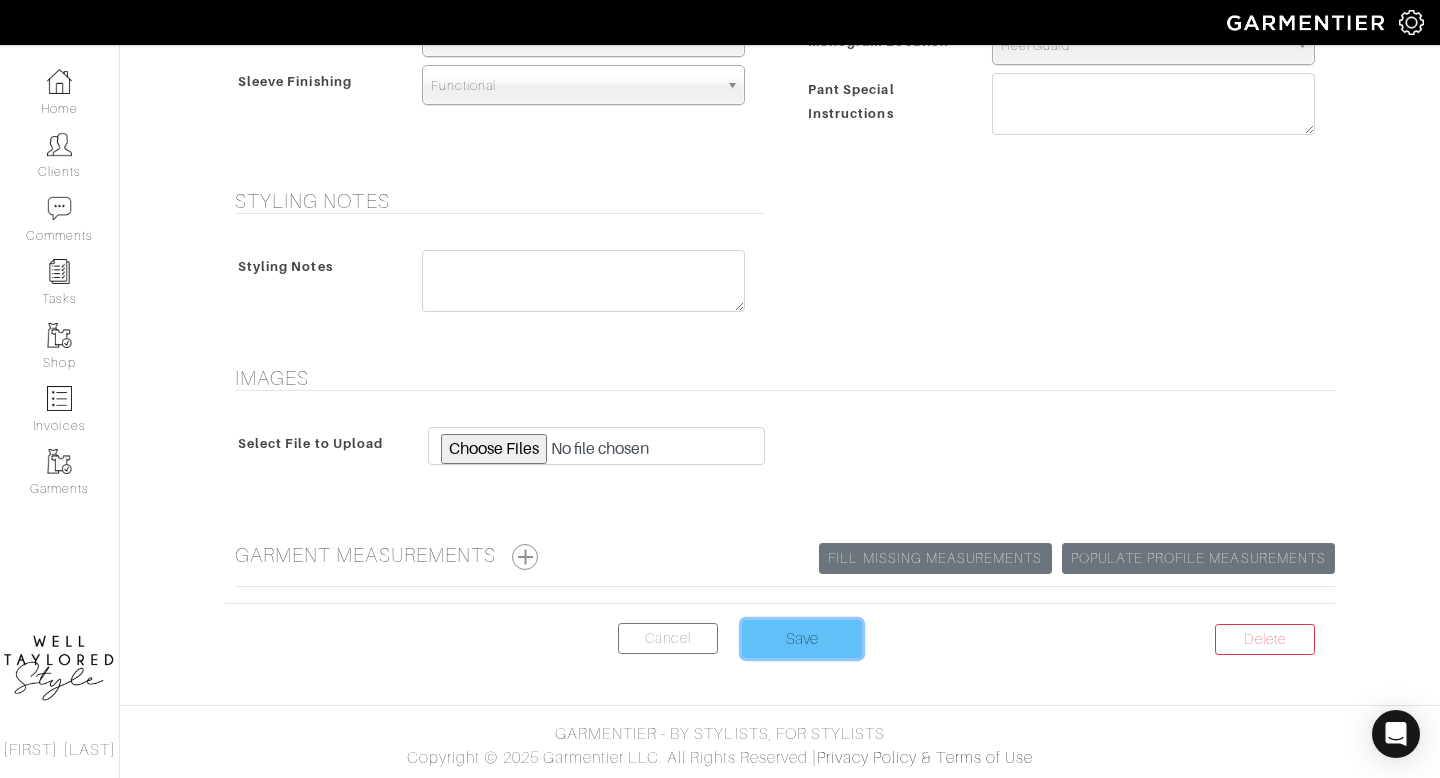click on "Save" at bounding box center [802, 639] 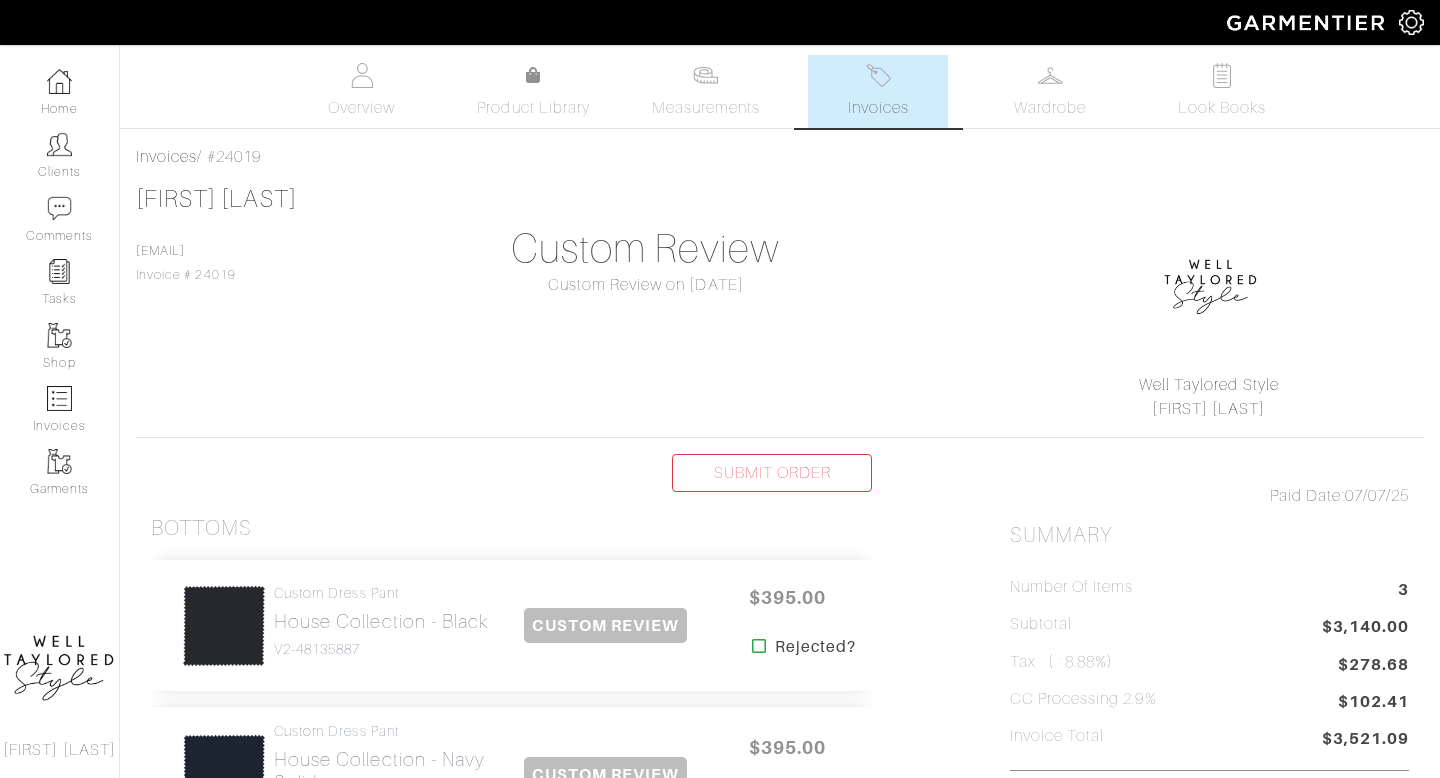scroll, scrollTop: 0, scrollLeft: 0, axis: both 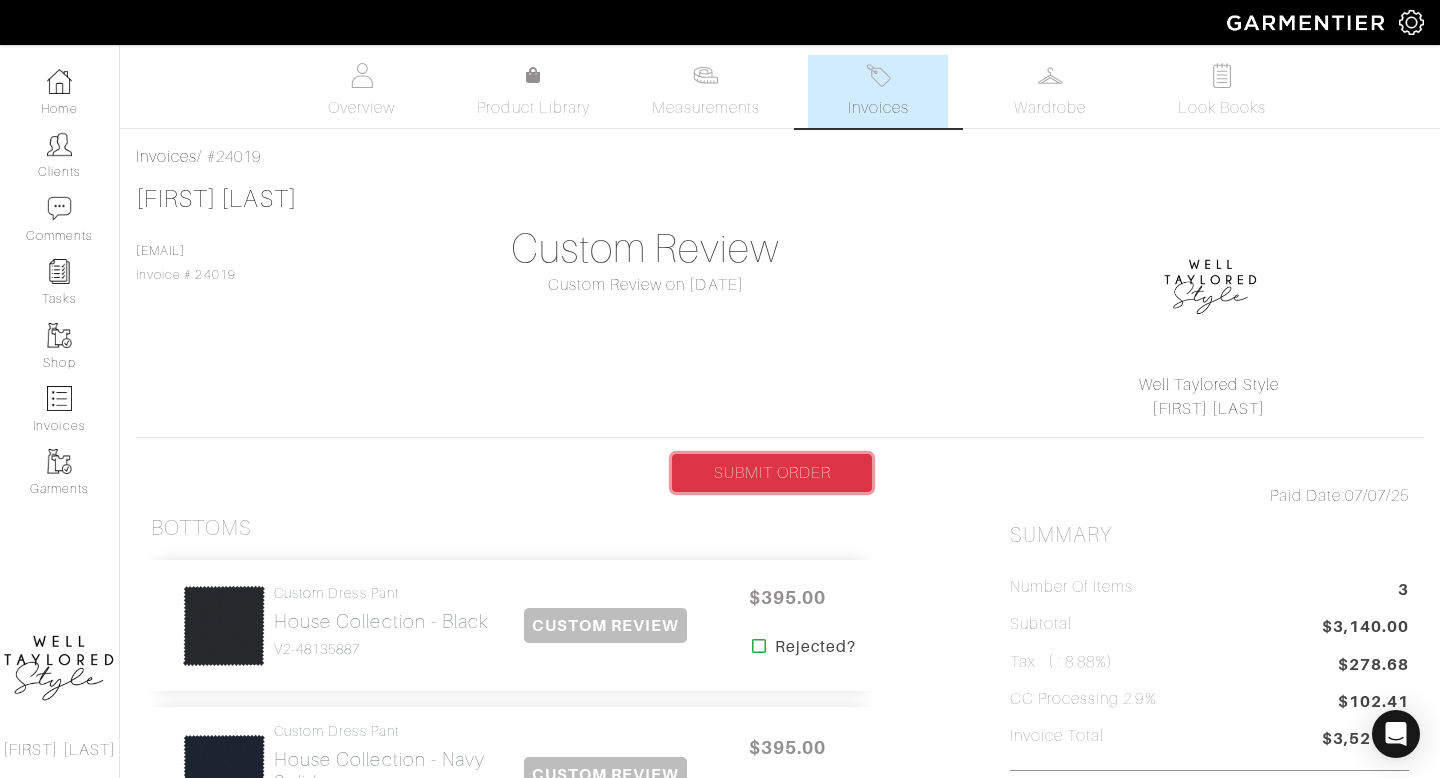 click on "SUBMIT ORDER" at bounding box center [772, 473] 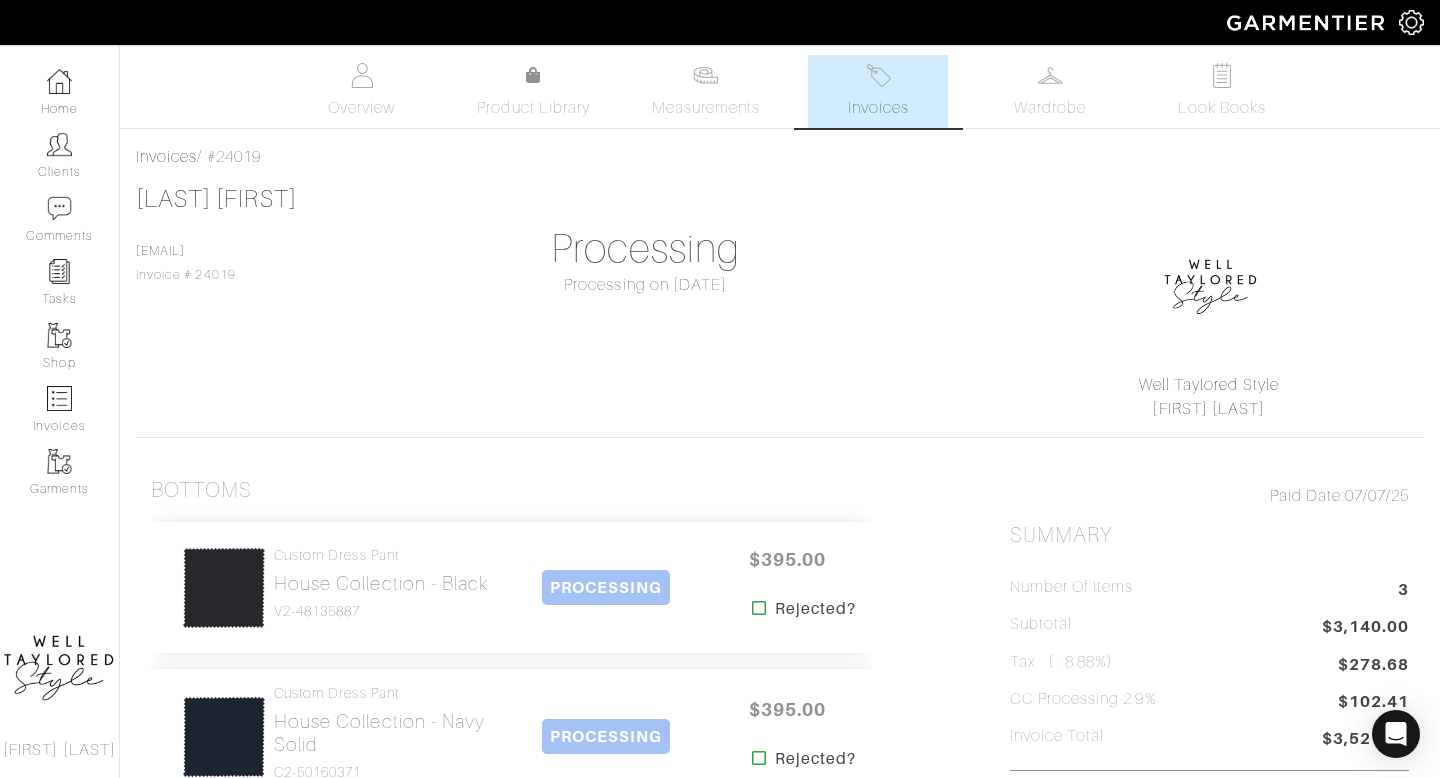 scroll, scrollTop: 0, scrollLeft: 0, axis: both 